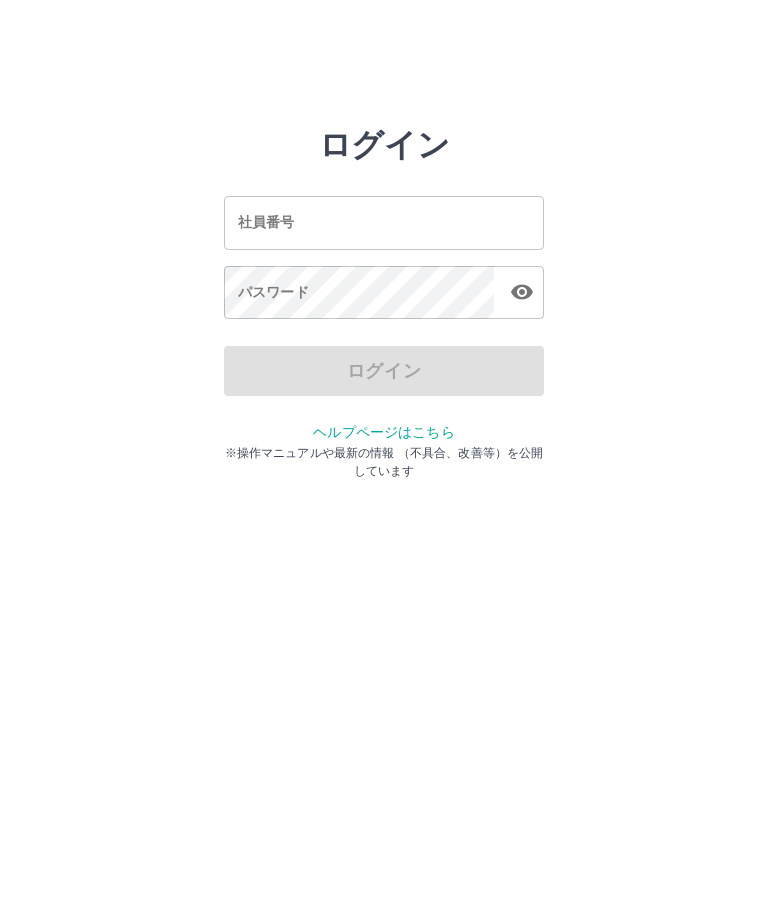 scroll, scrollTop: 0, scrollLeft: 0, axis: both 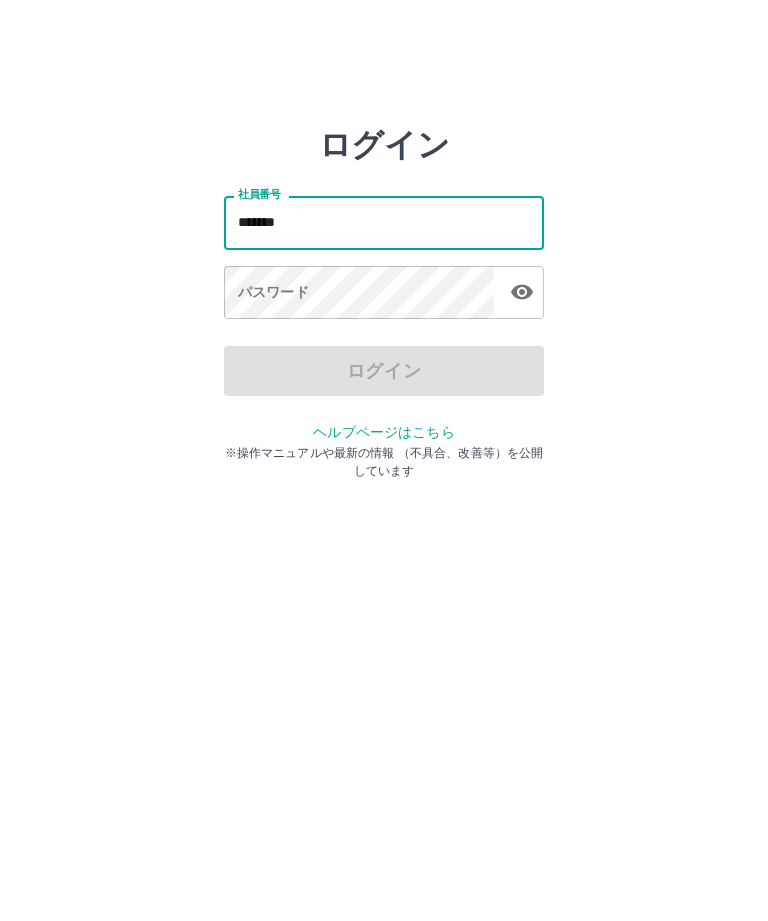 type on "*******" 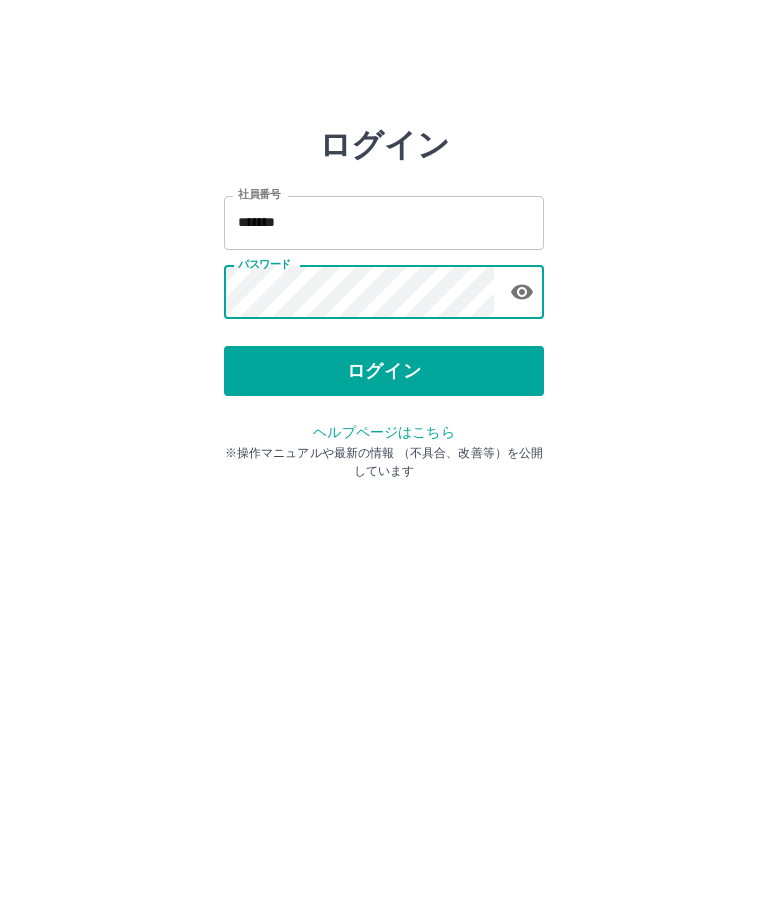 click on "ログイン" at bounding box center (384, 371) 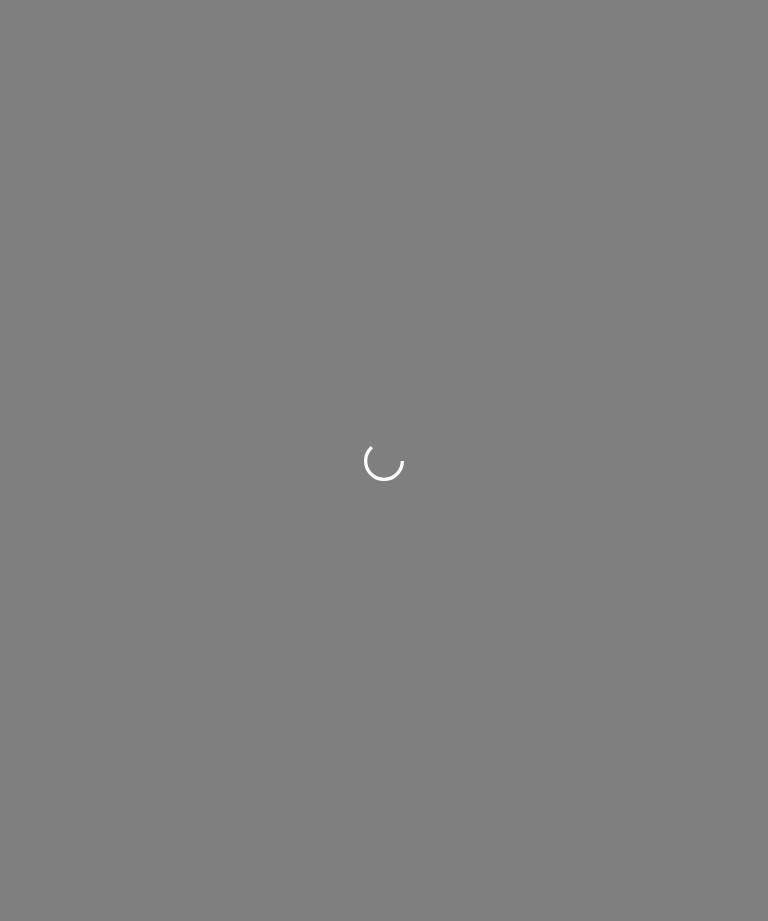 scroll, scrollTop: 0, scrollLeft: 0, axis: both 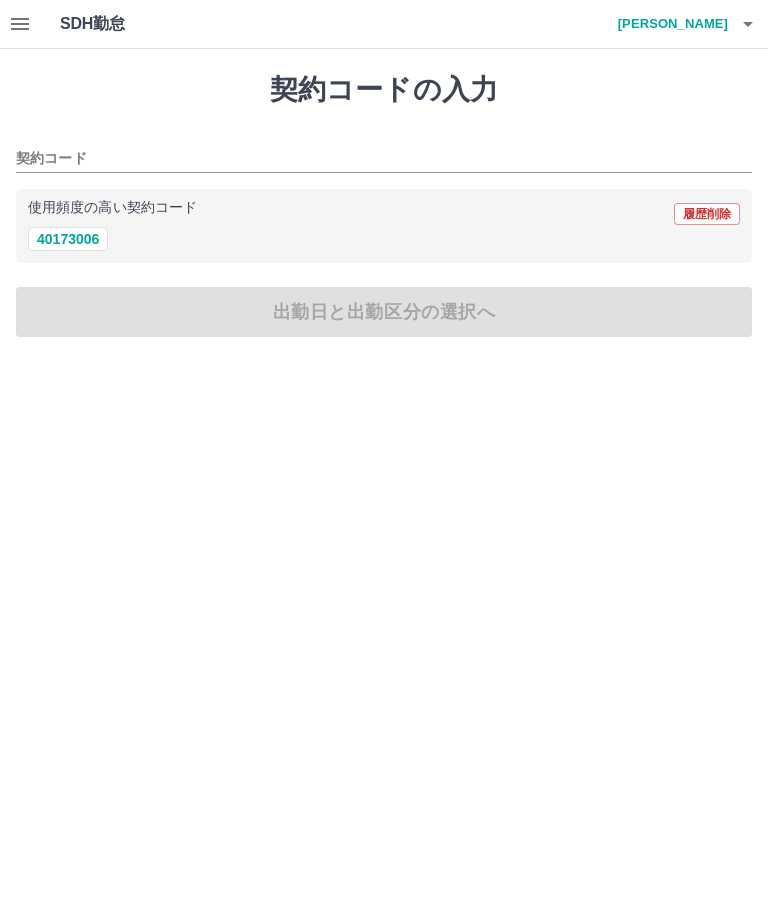 click on "40173006" at bounding box center (68, 239) 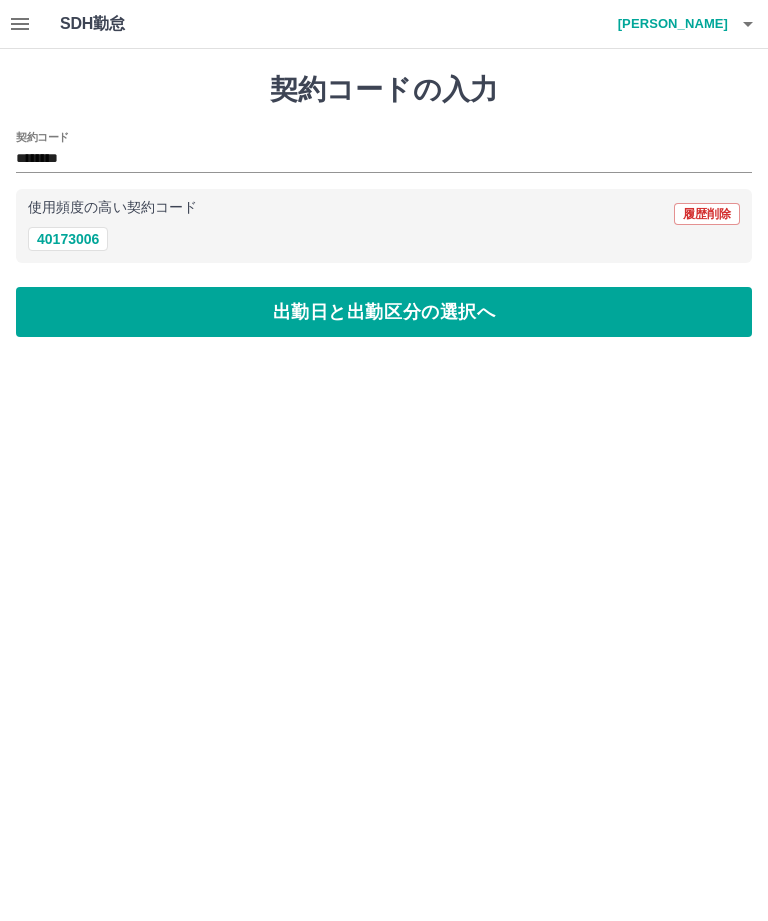 click on "出勤日と出勤区分の選択へ" at bounding box center (384, 312) 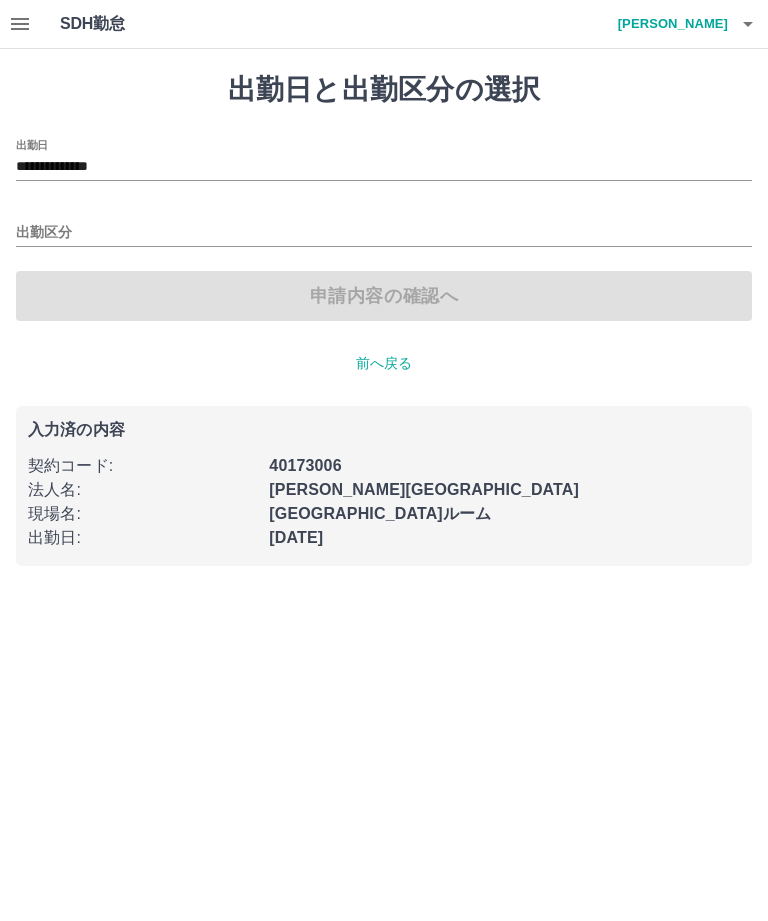 click on "出勤区分" at bounding box center [384, 233] 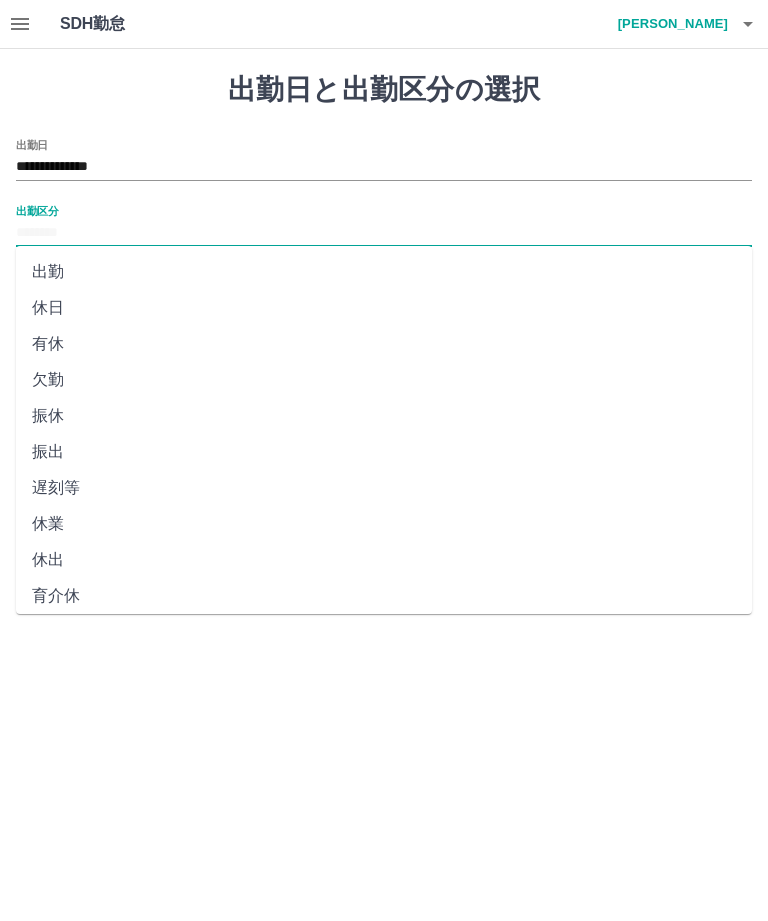 scroll, scrollTop: 0, scrollLeft: 0, axis: both 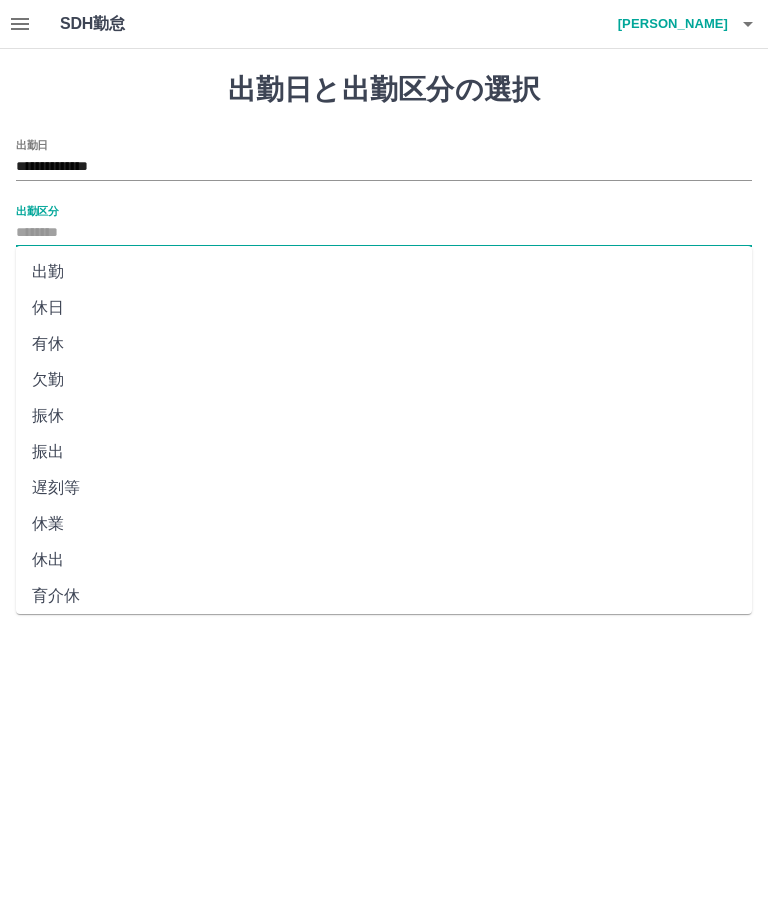 click on "出勤" at bounding box center (384, 272) 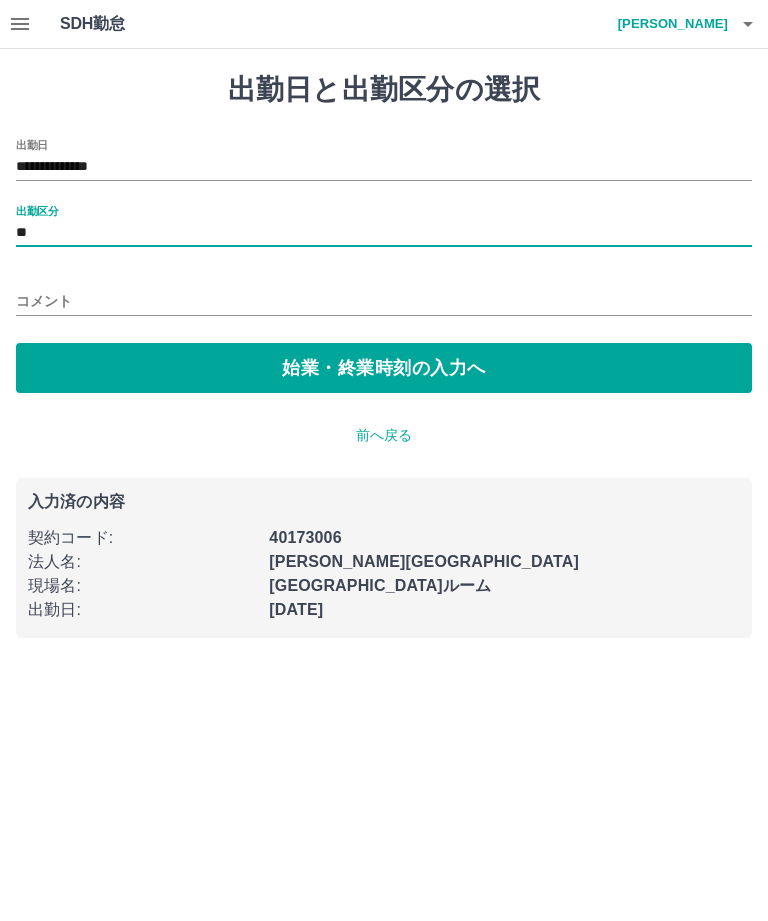 type on "**" 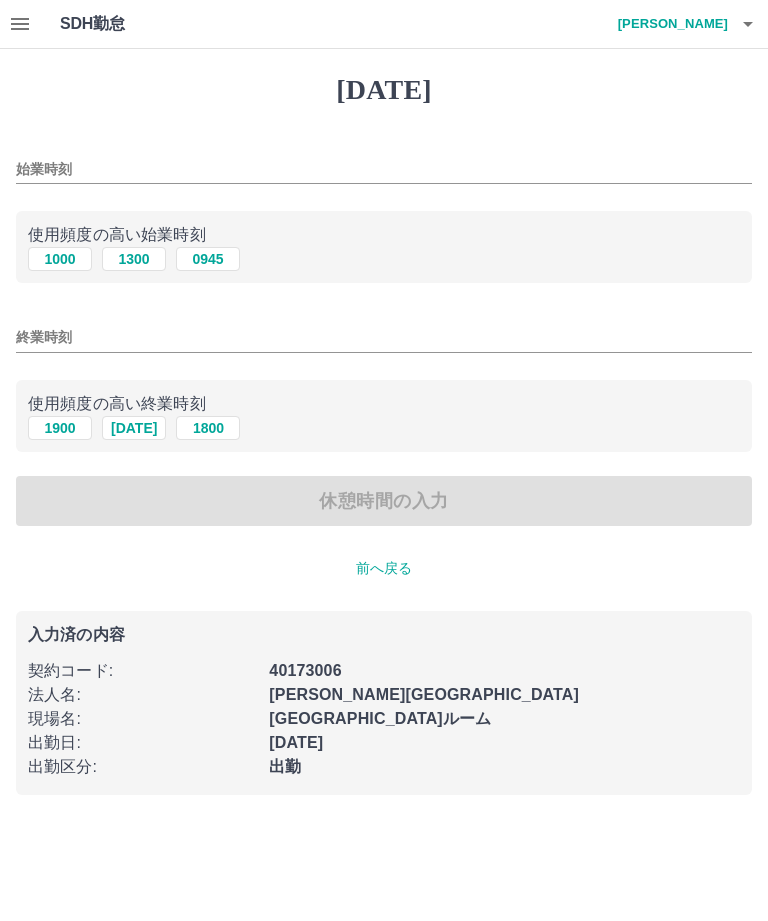 click on "始業時刻" at bounding box center [384, 169] 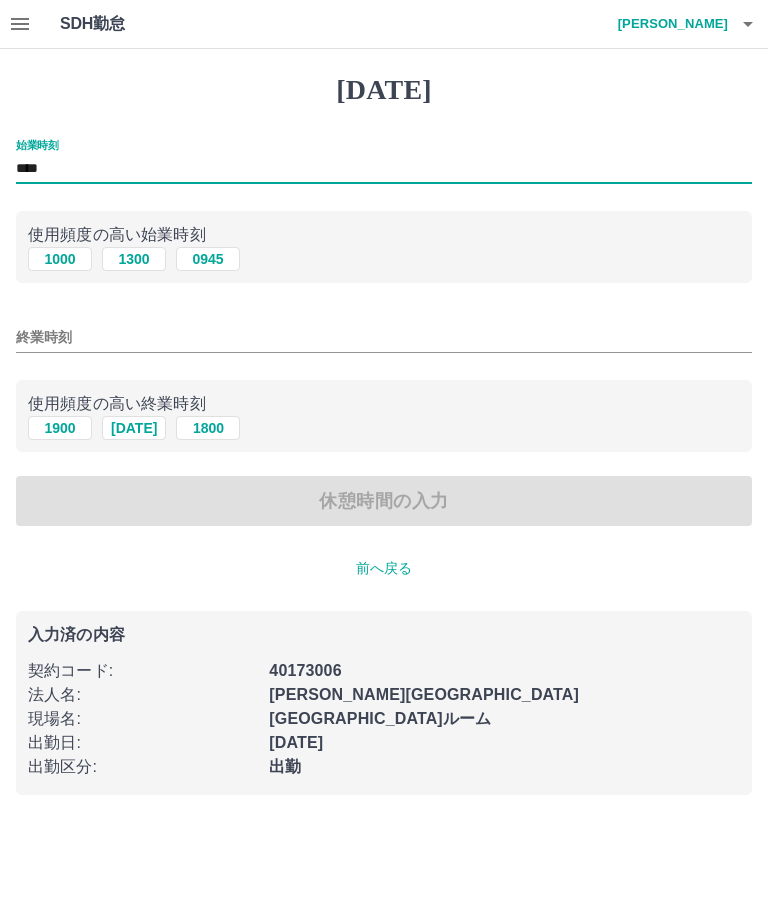 type on "****" 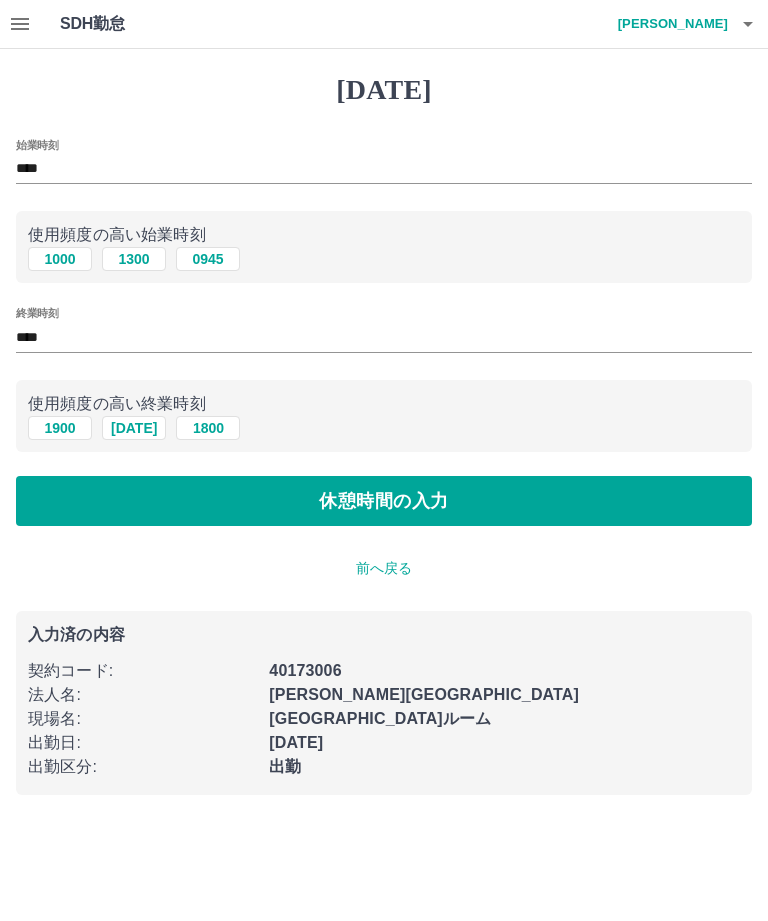 click on "休憩時間の入力" at bounding box center (384, 501) 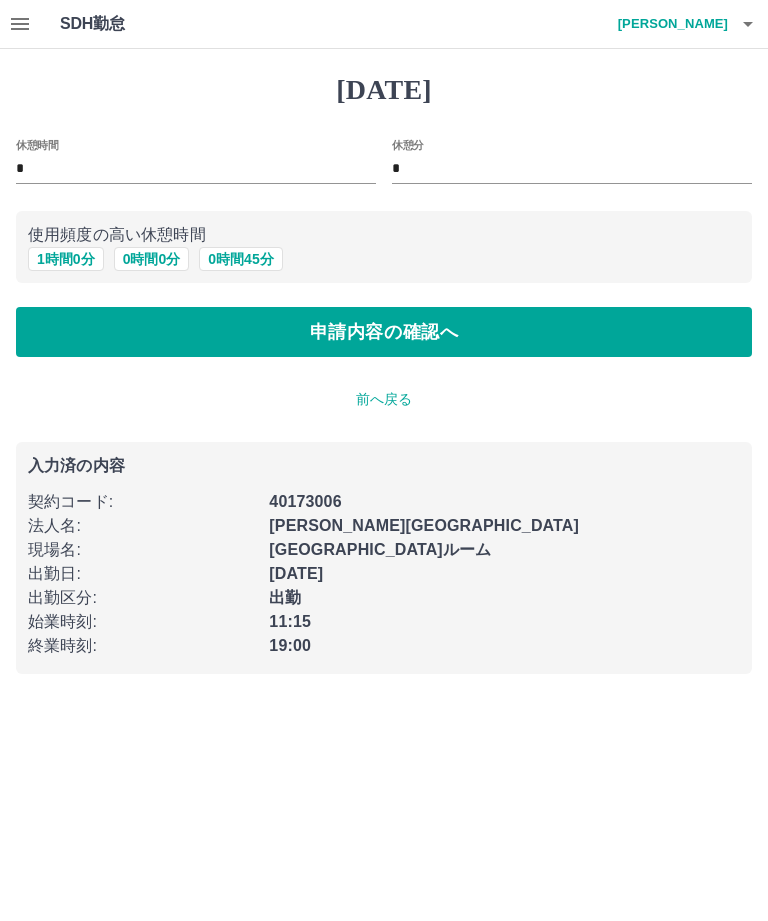 click on "0 時間 45 分" at bounding box center [240, 259] 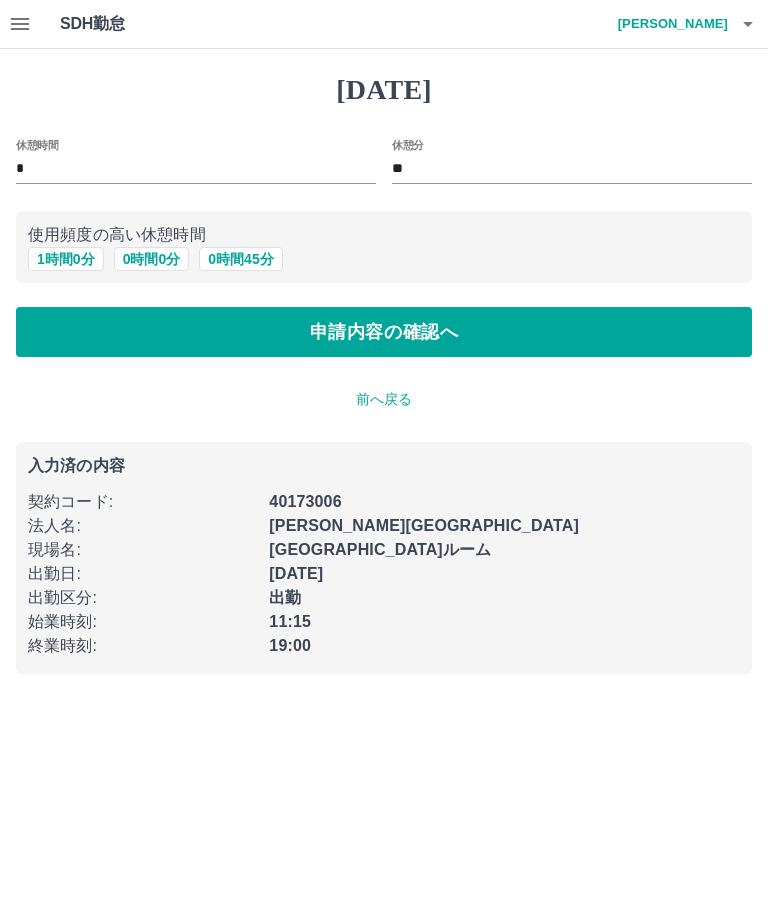 click on "申請内容の確認へ" at bounding box center [384, 332] 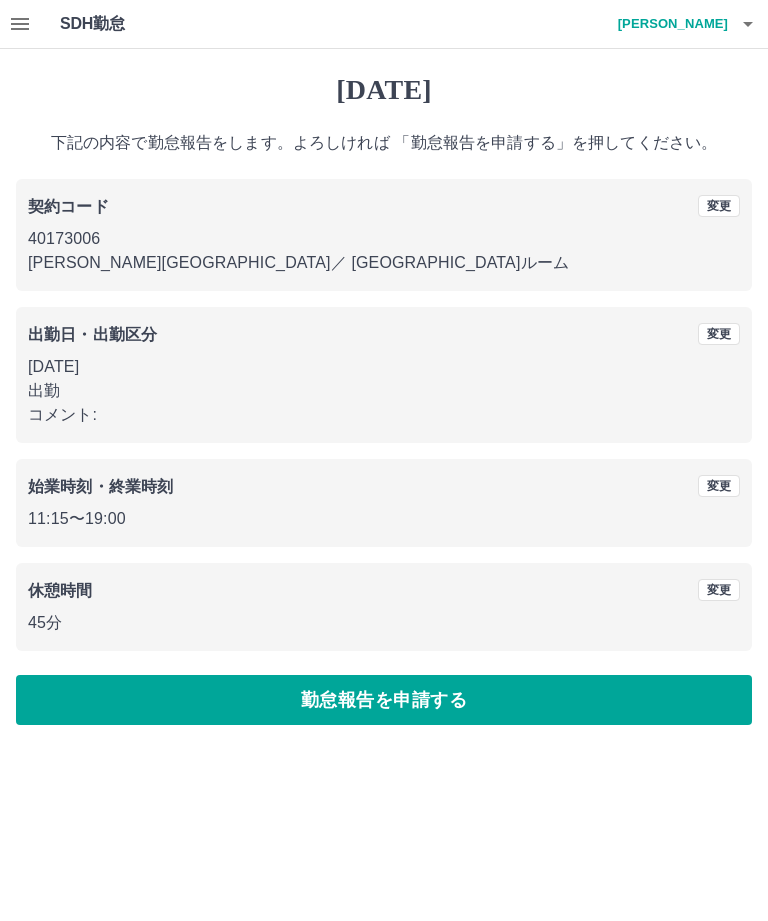 click on "勤怠報告を申請する" at bounding box center [384, 700] 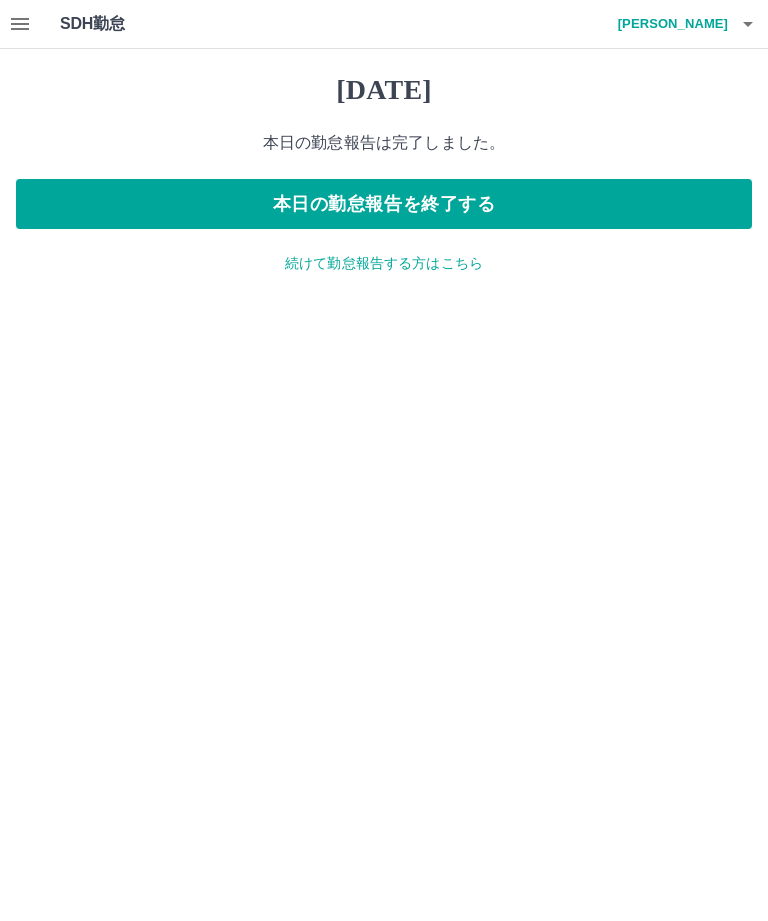 click on "田川　千沙" at bounding box center (668, 24) 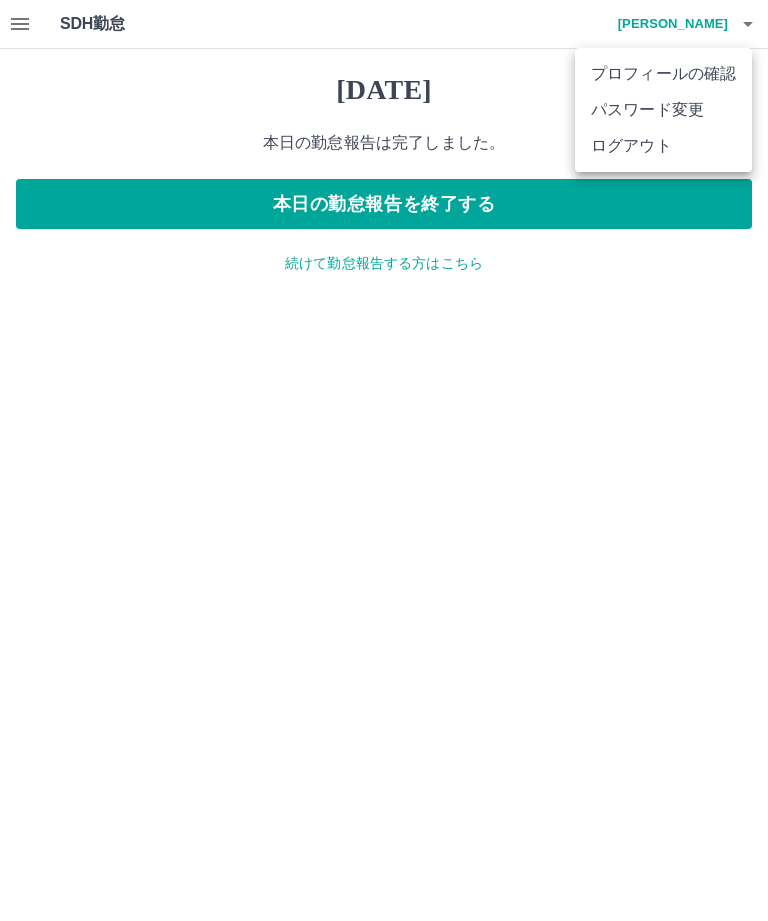 click on "ログアウト" at bounding box center (663, 146) 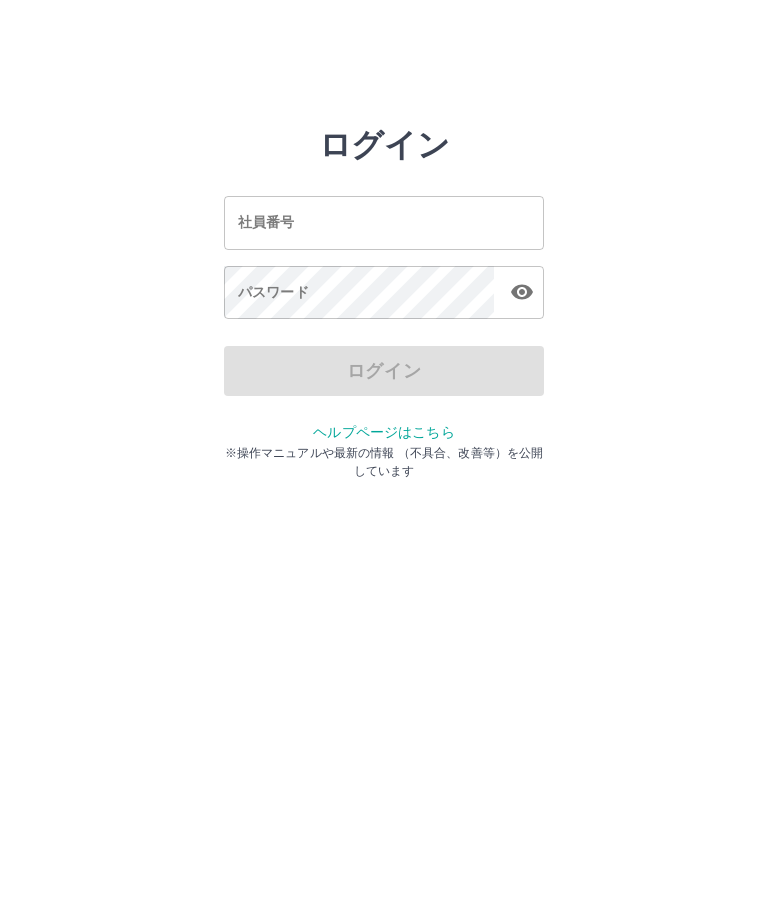 scroll, scrollTop: 0, scrollLeft: 0, axis: both 